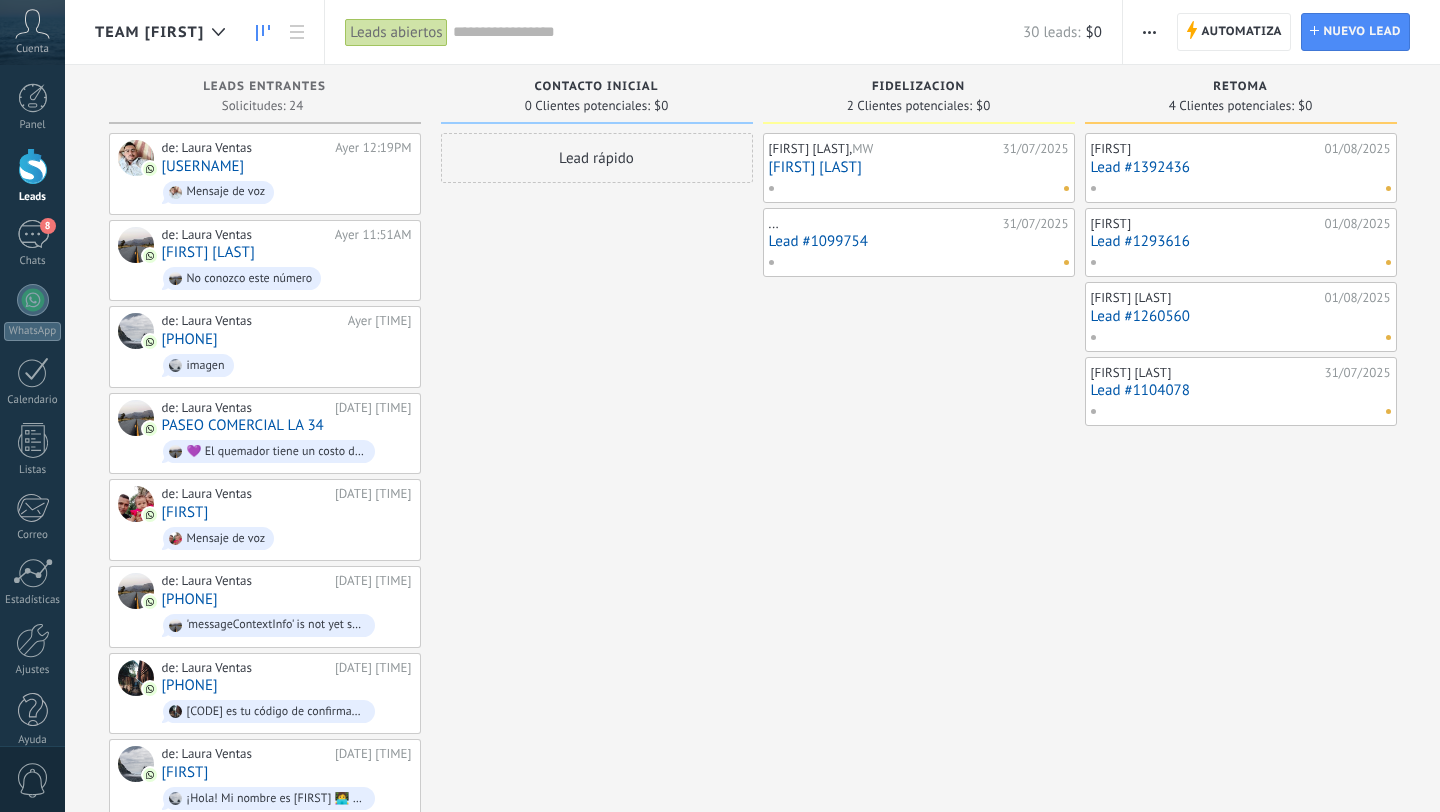 scroll, scrollTop: 0, scrollLeft: 0, axis: both 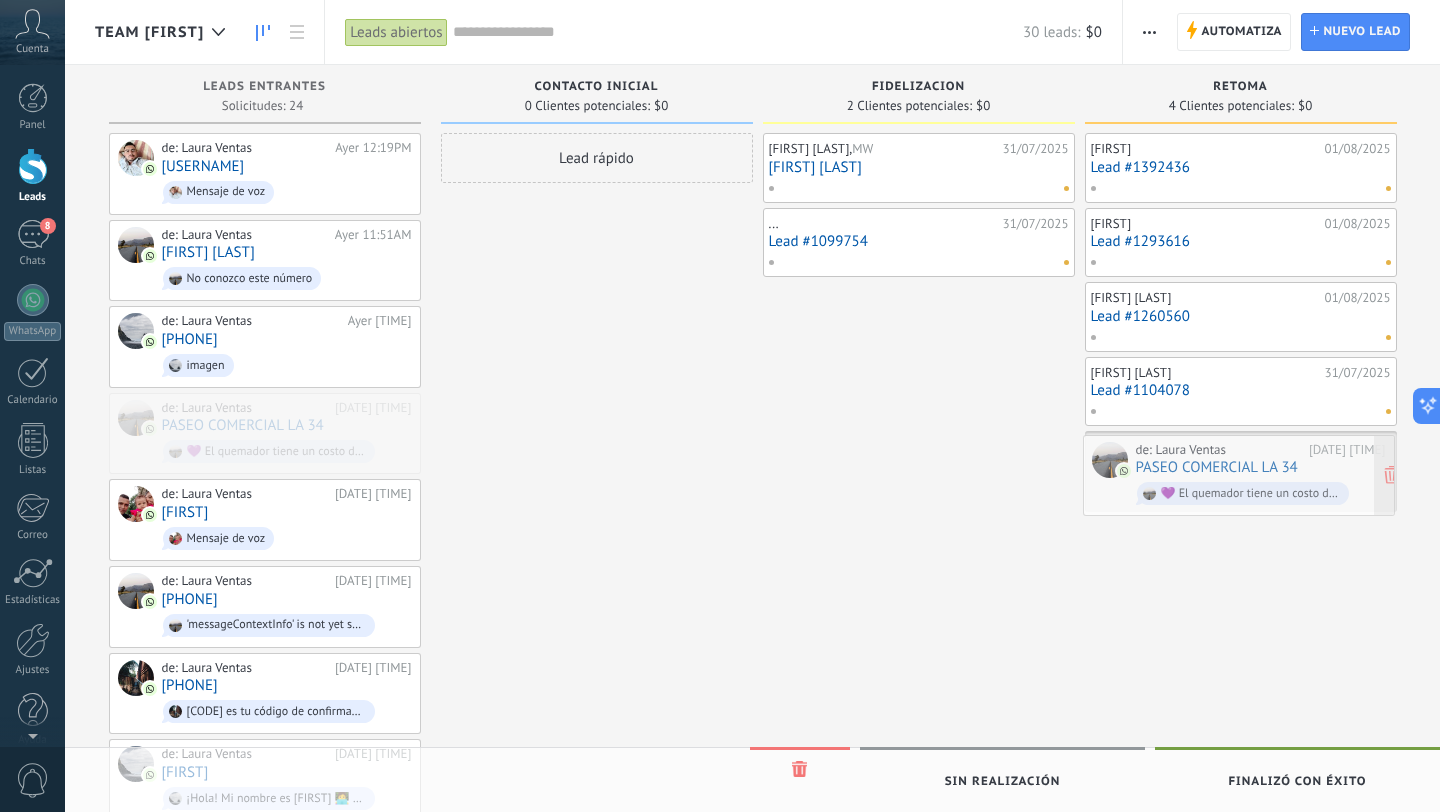 drag, startPoint x: 286, startPoint y: 430, endPoint x: 1260, endPoint y: 475, distance: 975.039 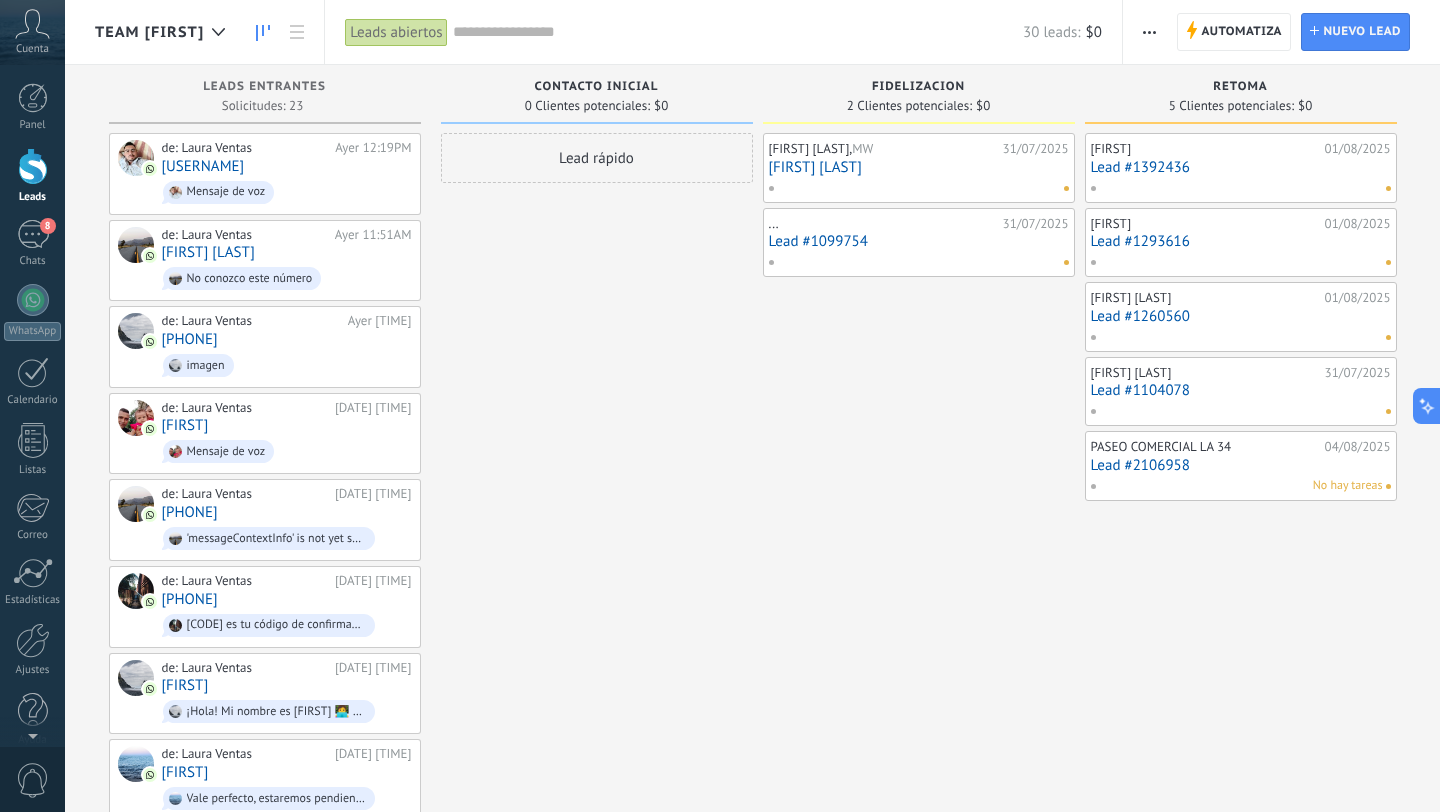click on "Lead #1392436" at bounding box center (1241, 167) 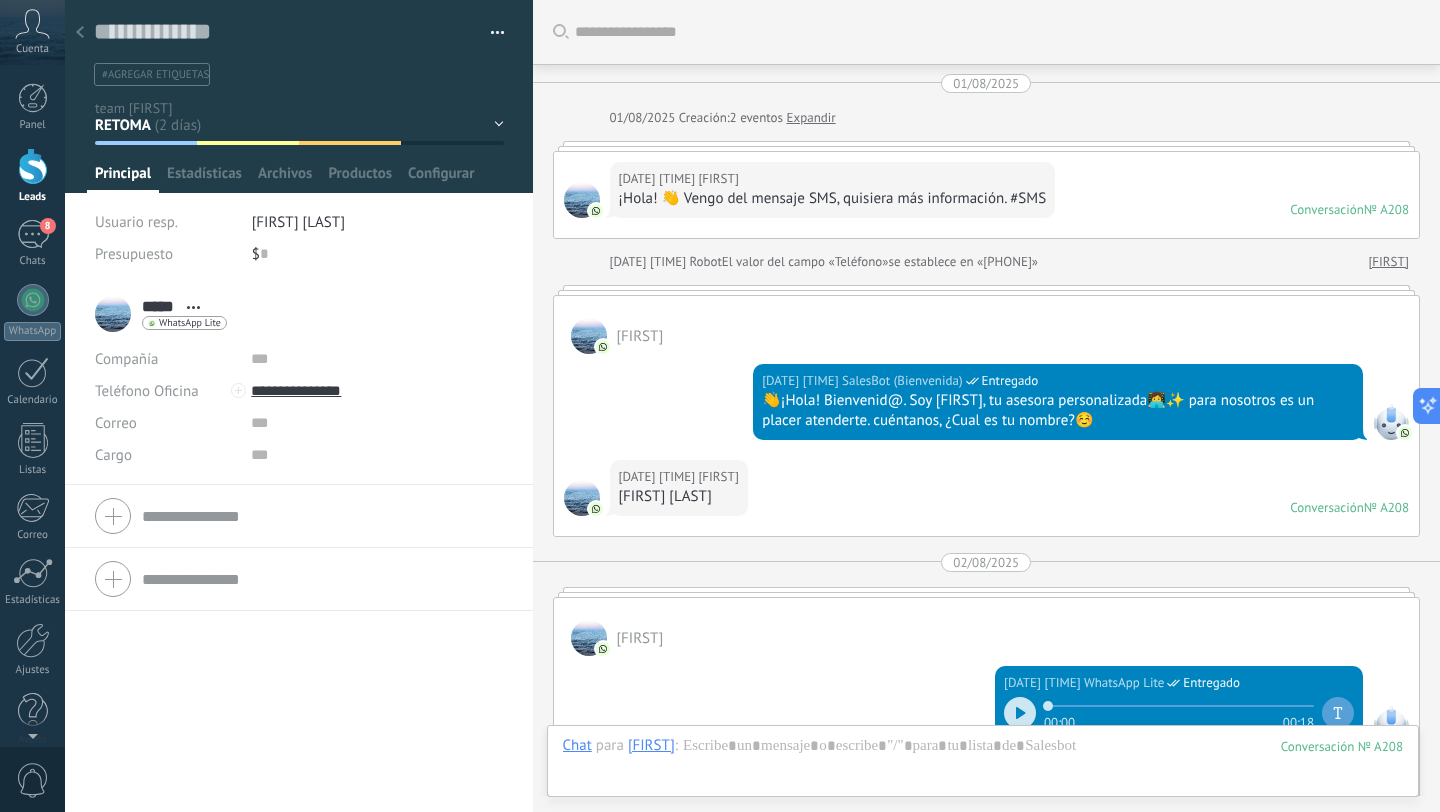 scroll, scrollTop: 30, scrollLeft: 0, axis: vertical 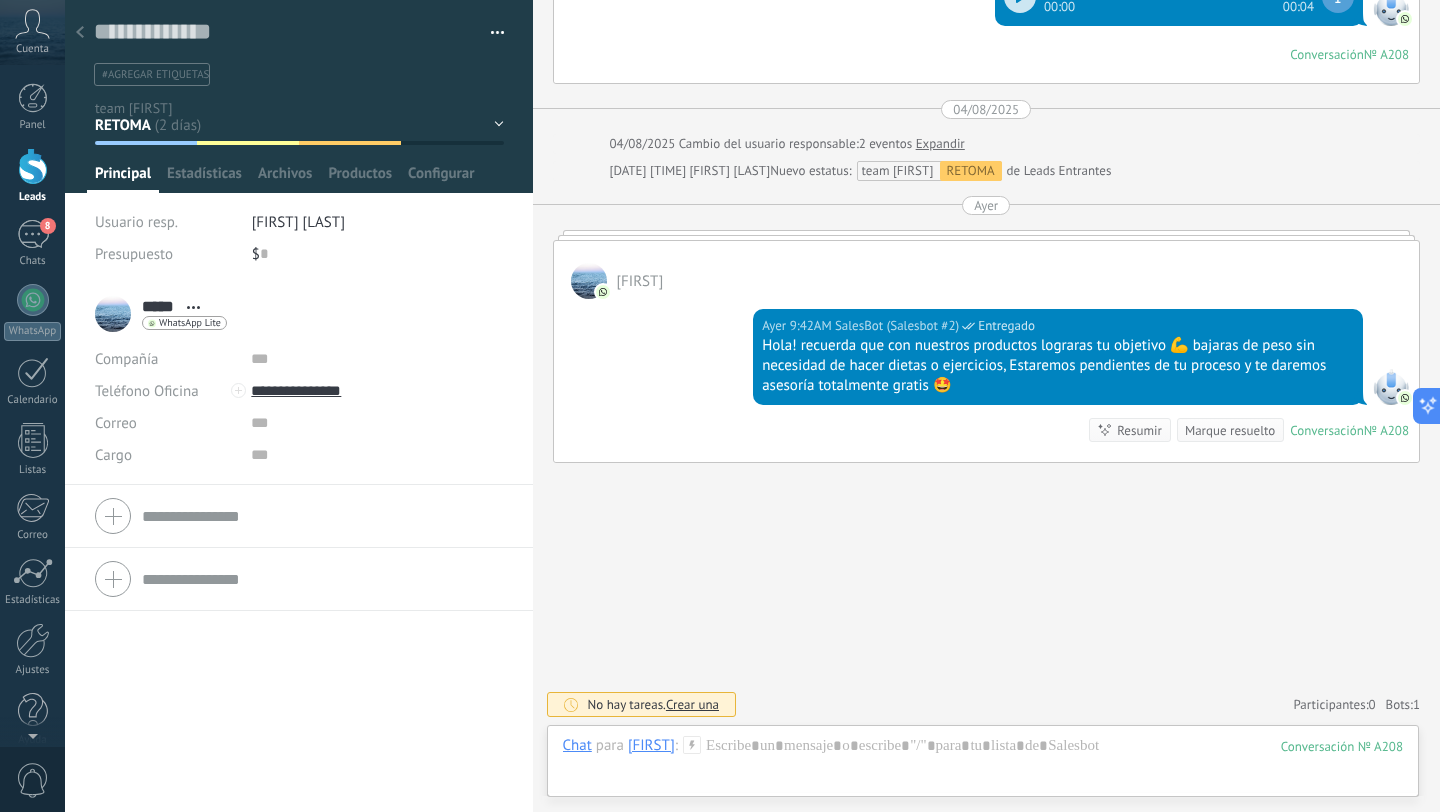 click 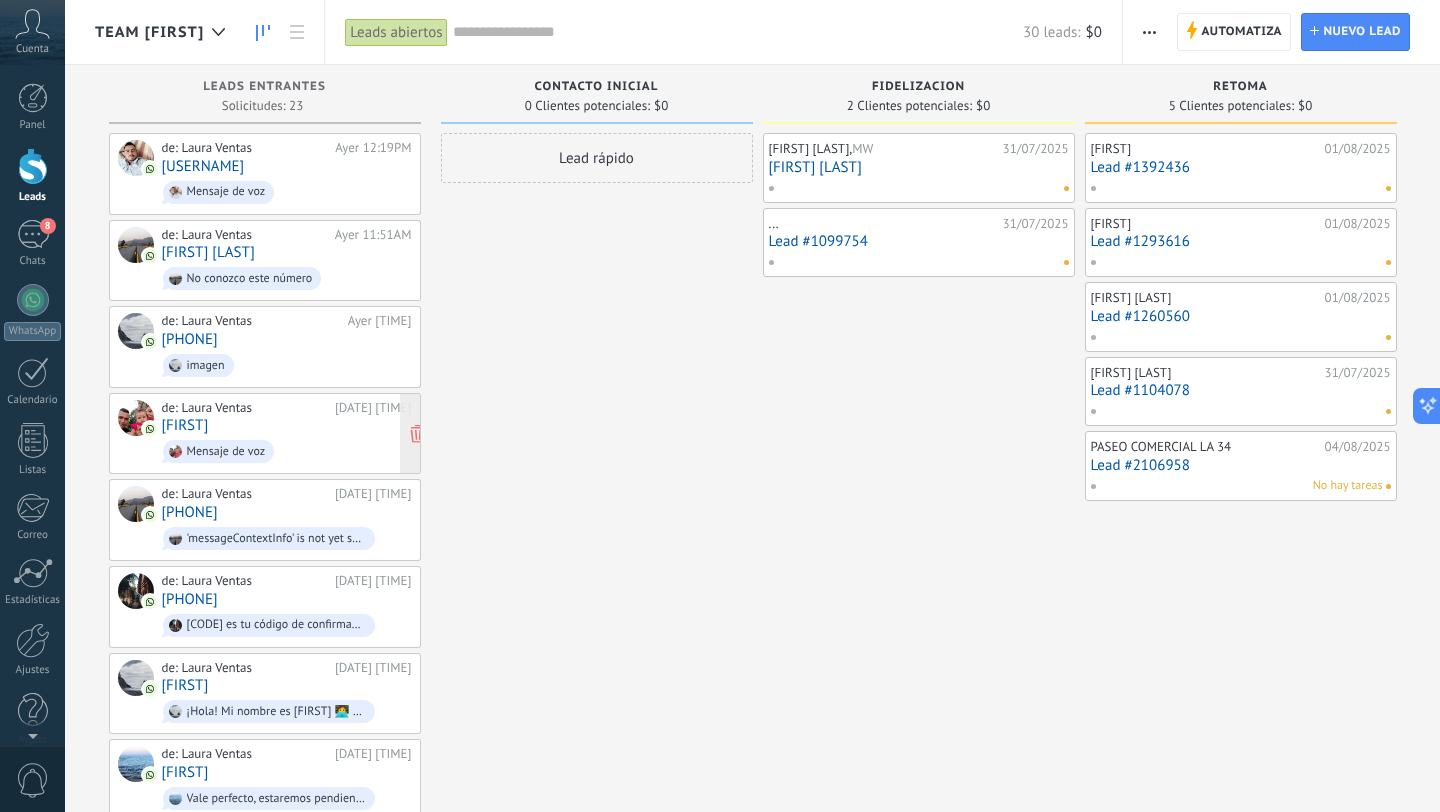 click on "Mensaje de voz" at bounding box center [287, 451] 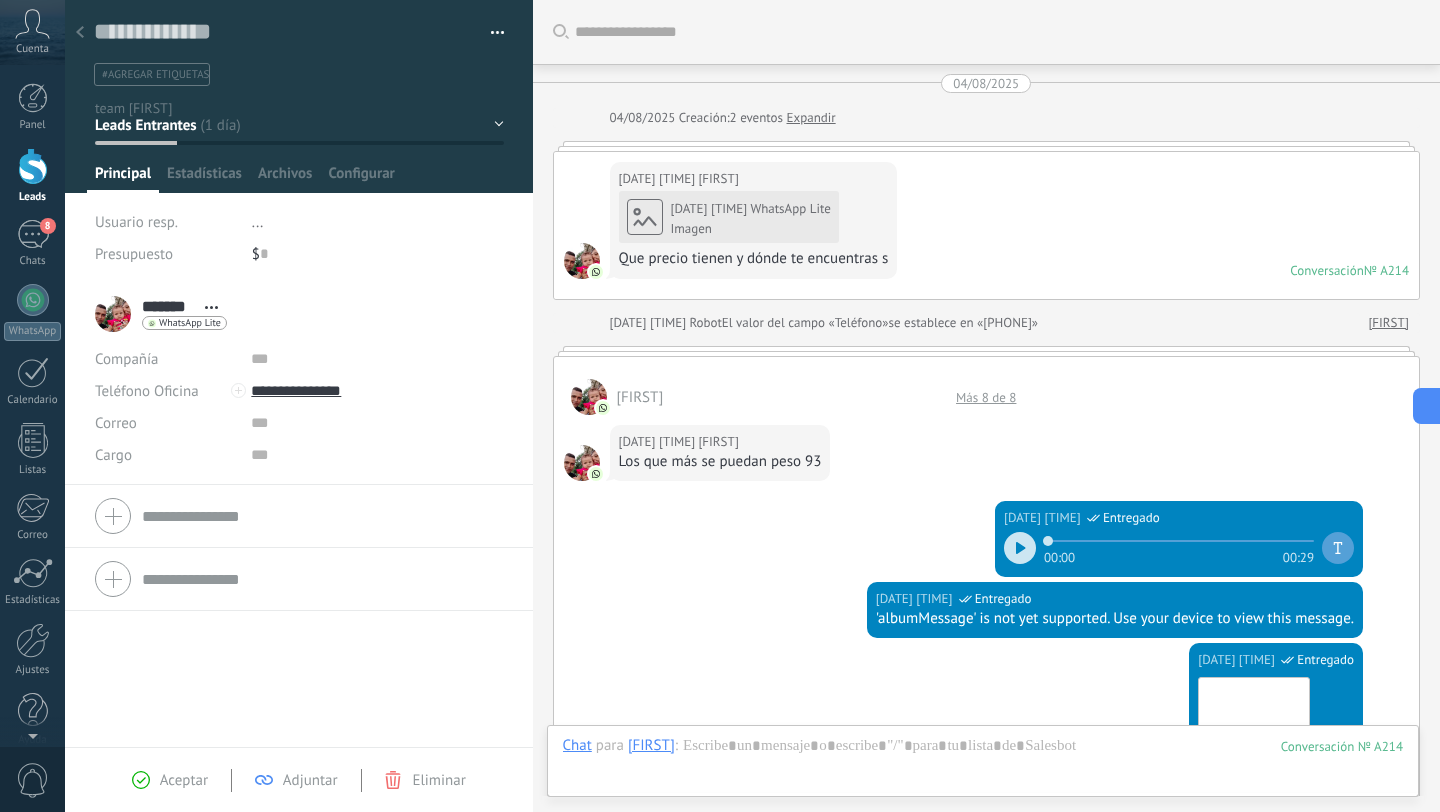 scroll, scrollTop: 30, scrollLeft: 0, axis: vertical 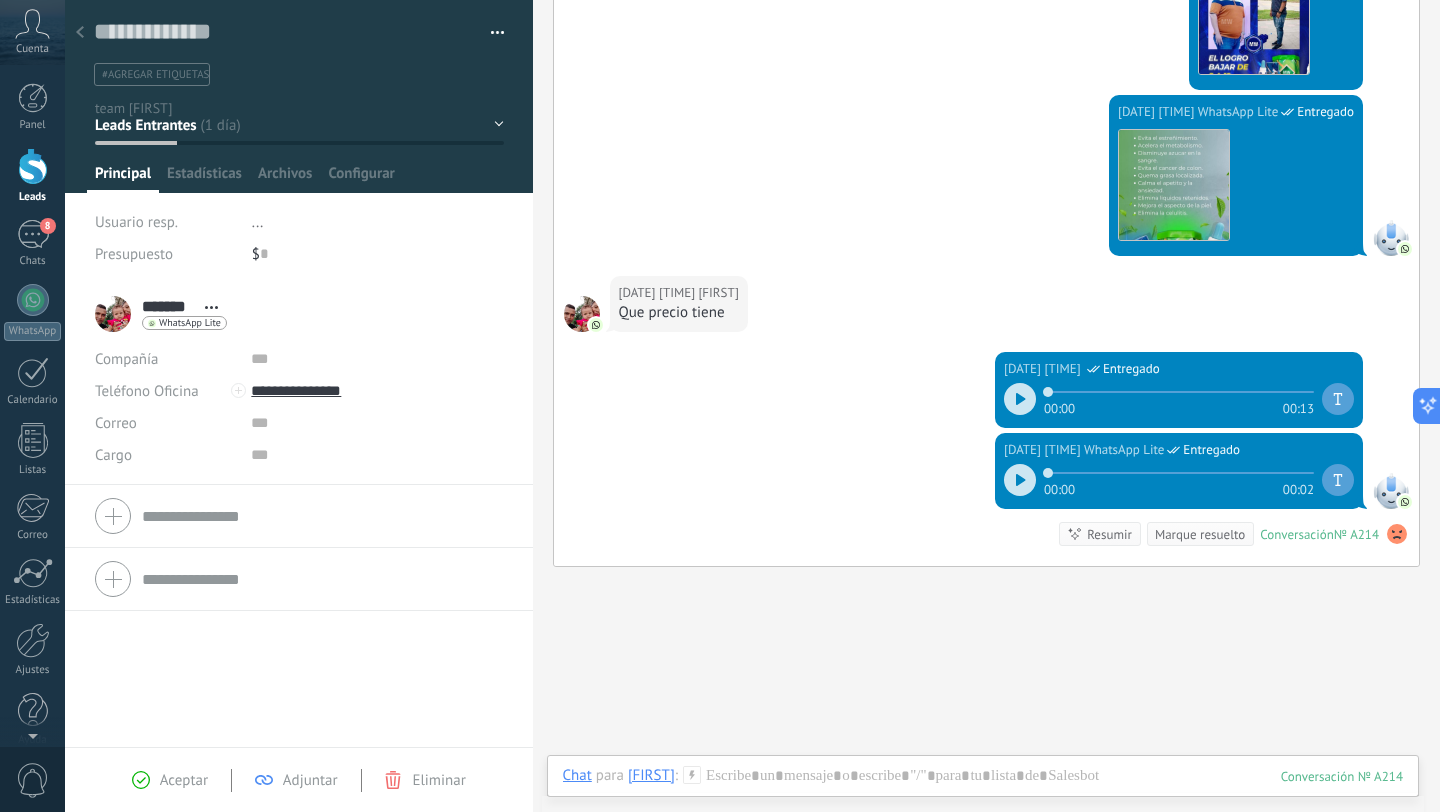 click at bounding box center (80, 33) 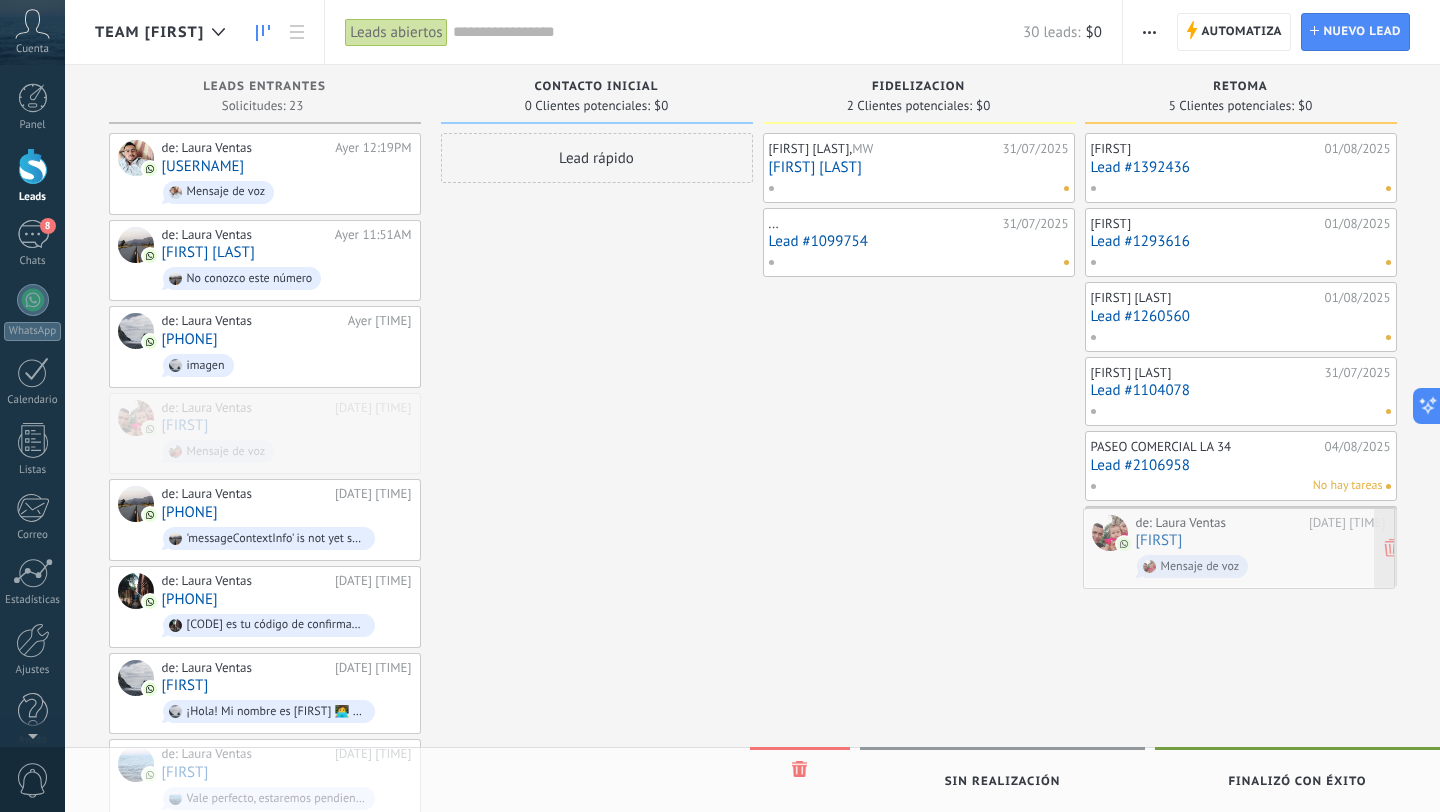 drag, startPoint x: 298, startPoint y: 417, endPoint x: 1272, endPoint y: 535, distance: 981.1218 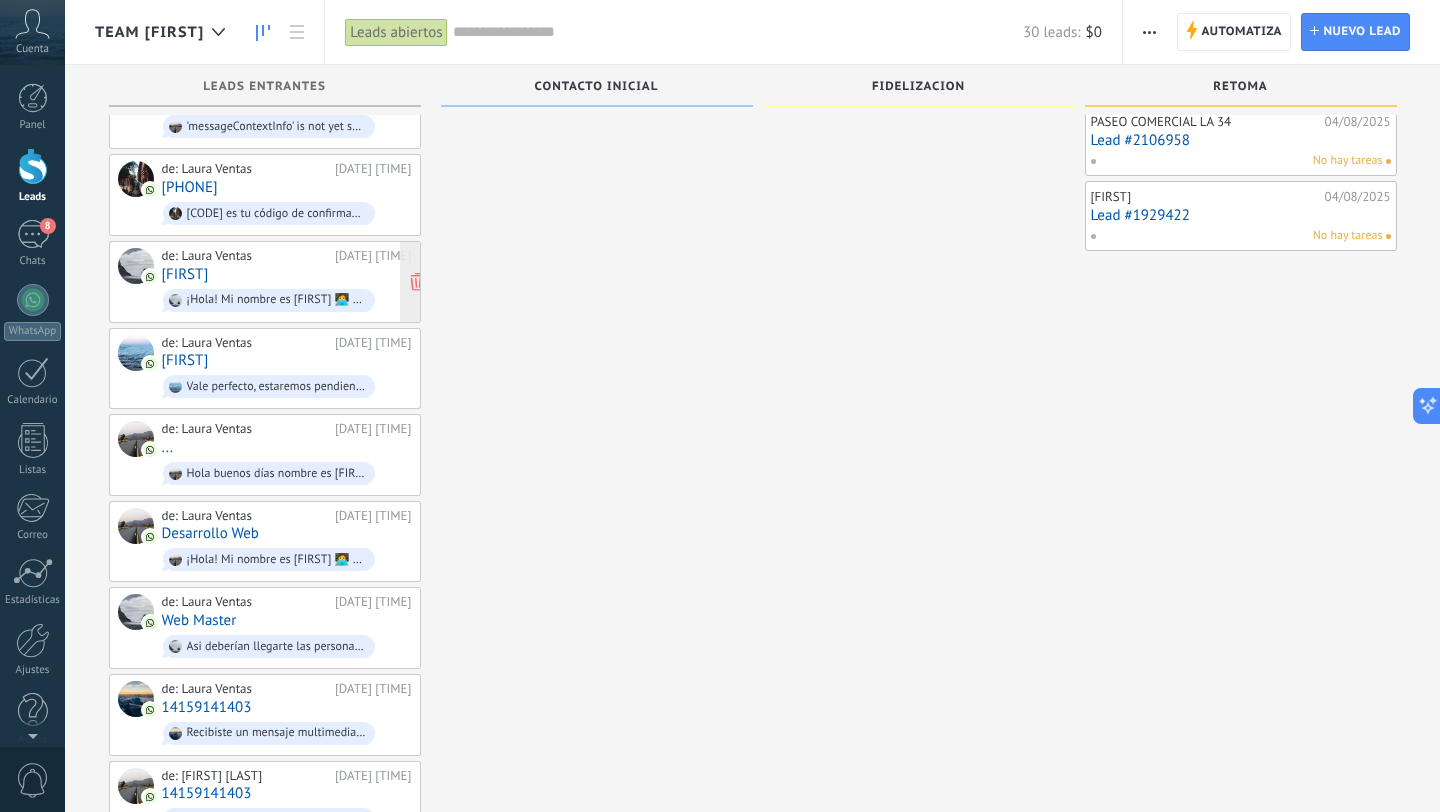 scroll, scrollTop: 329, scrollLeft: 0, axis: vertical 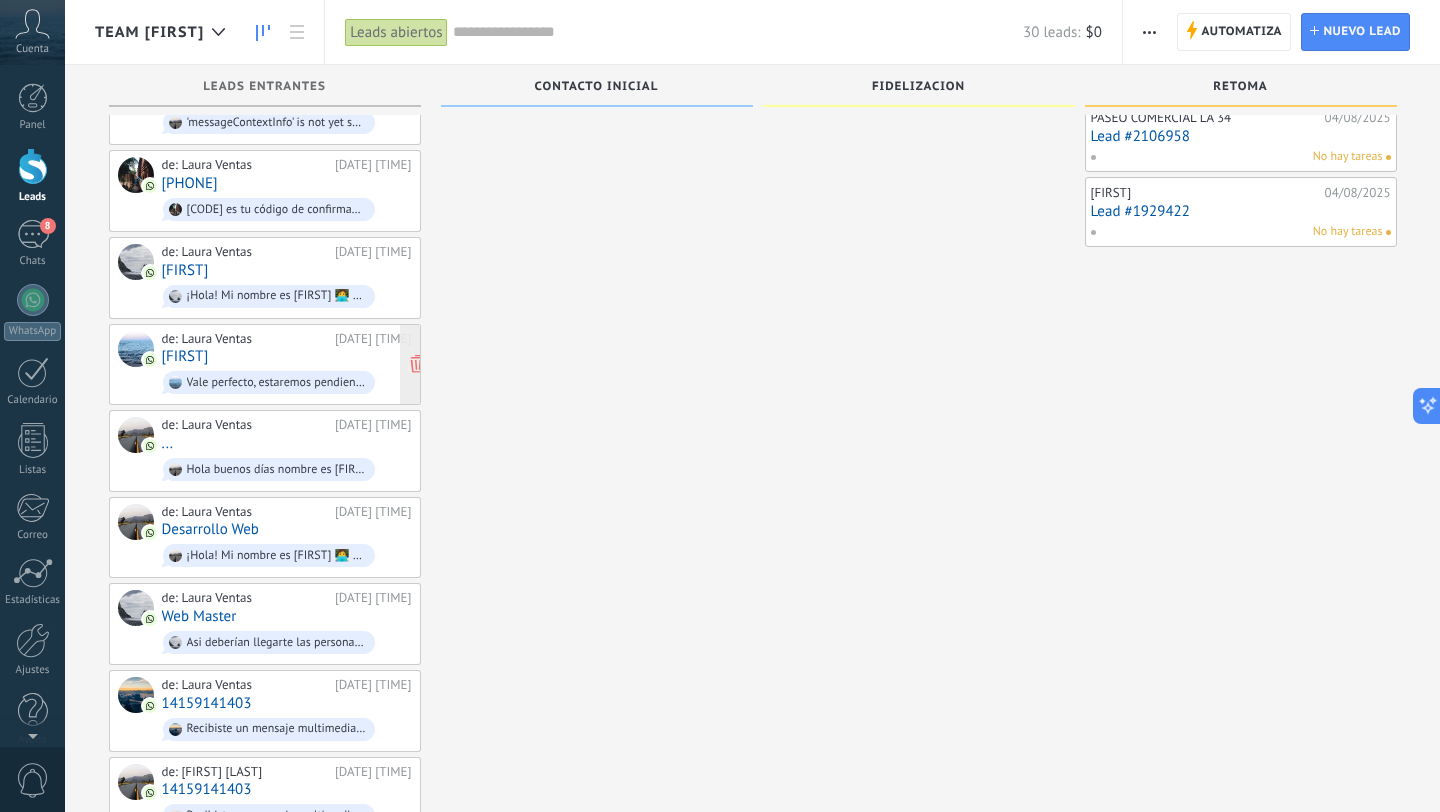 click on "de: Laura Ventas" at bounding box center [245, 339] 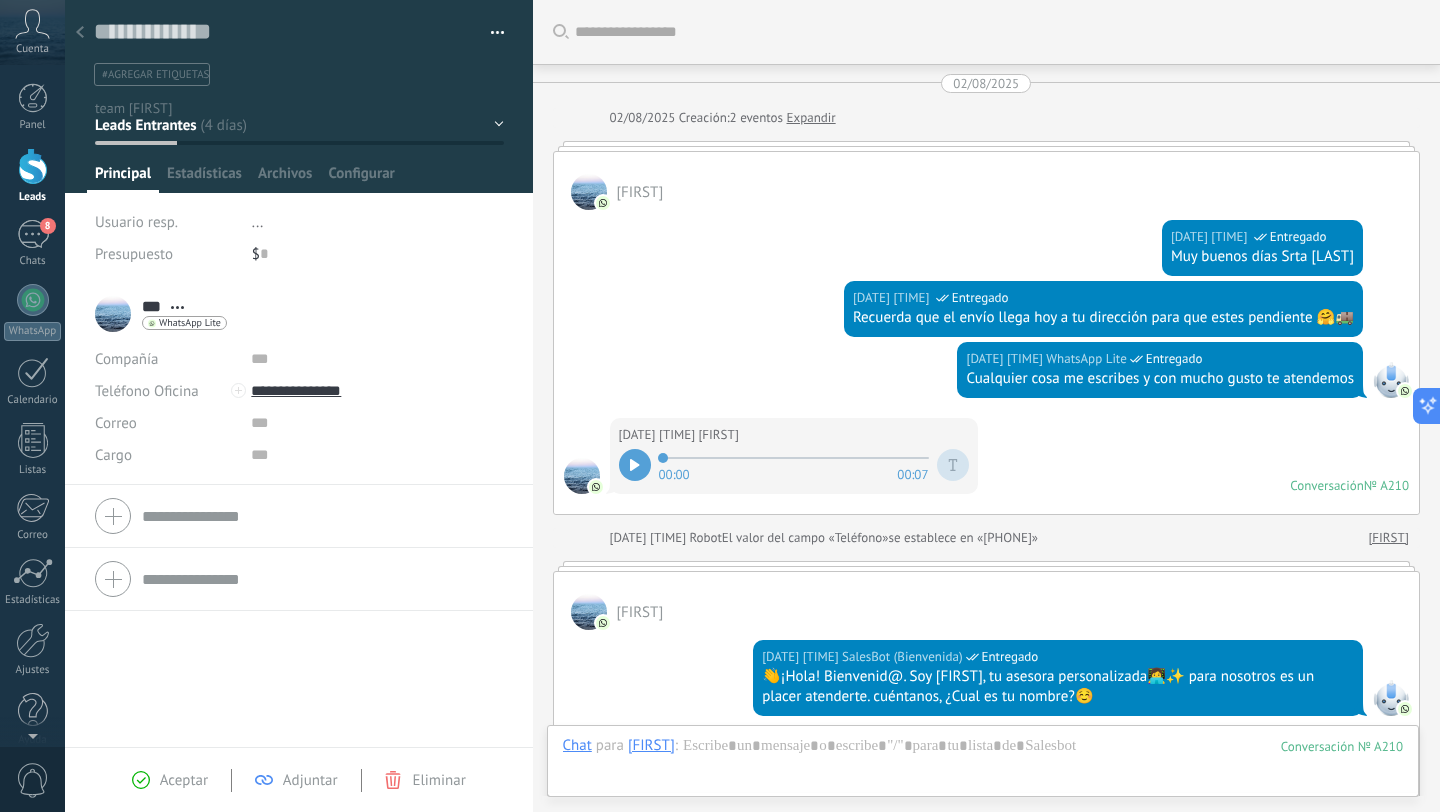 scroll, scrollTop: 0, scrollLeft: 0, axis: both 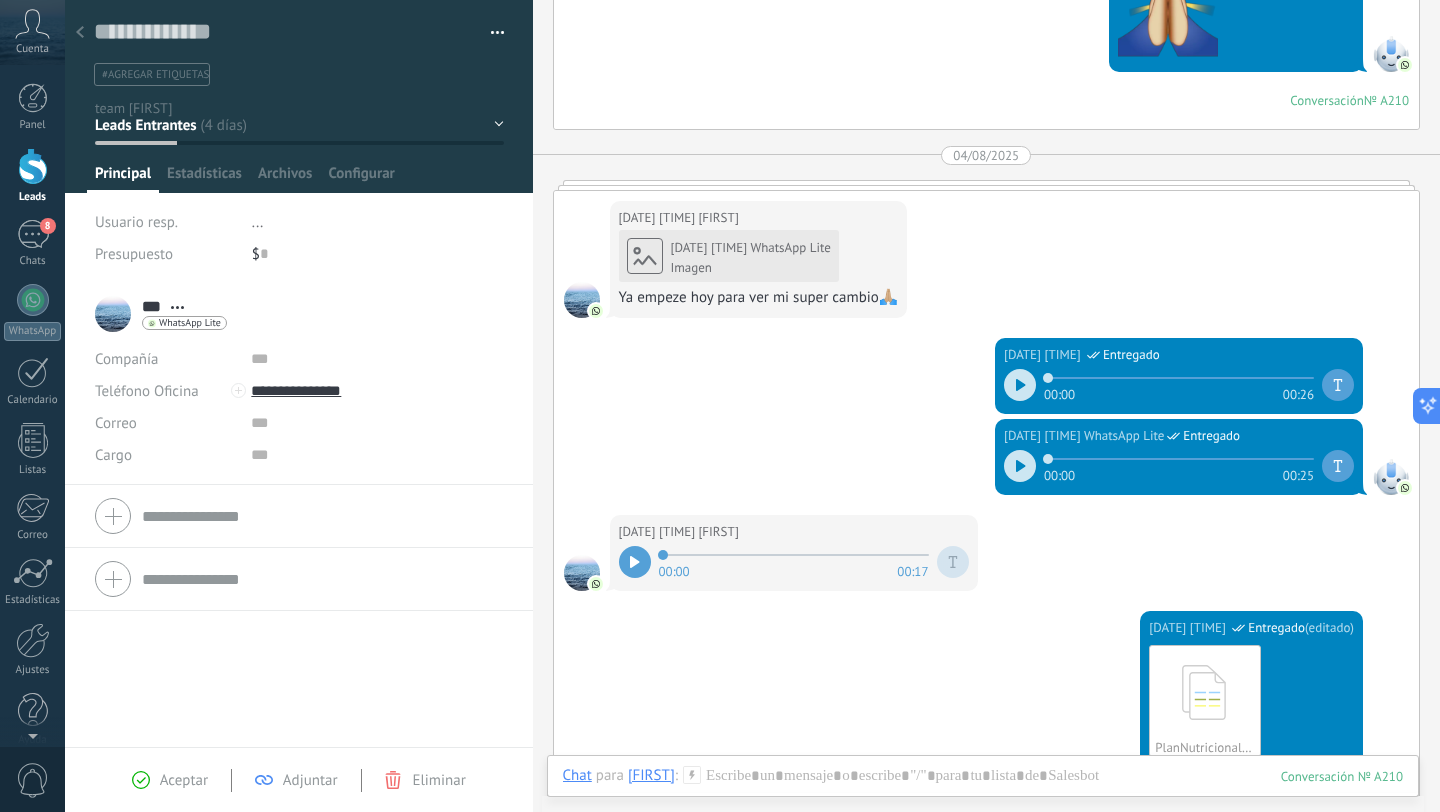 click 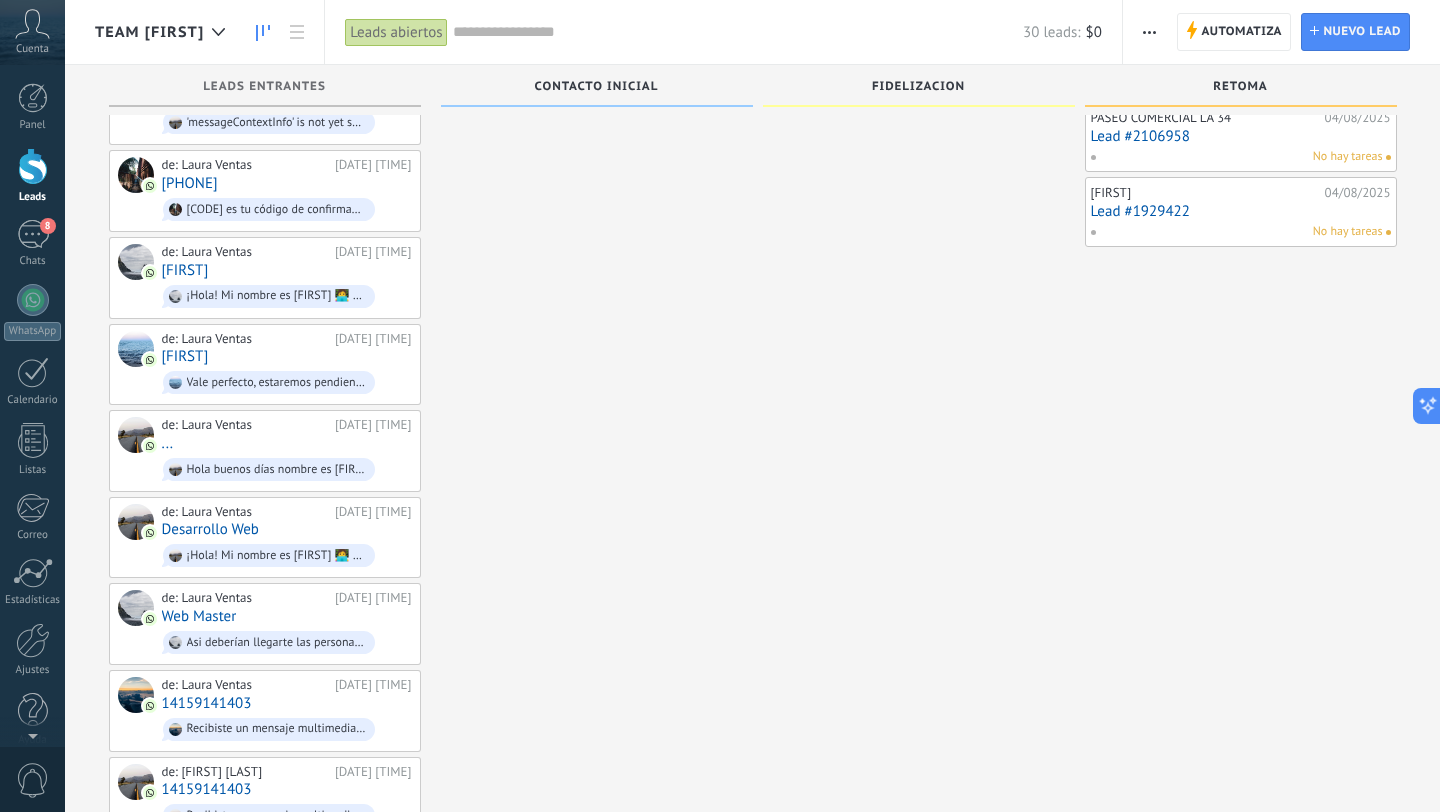 scroll, scrollTop: 0, scrollLeft: 0, axis: both 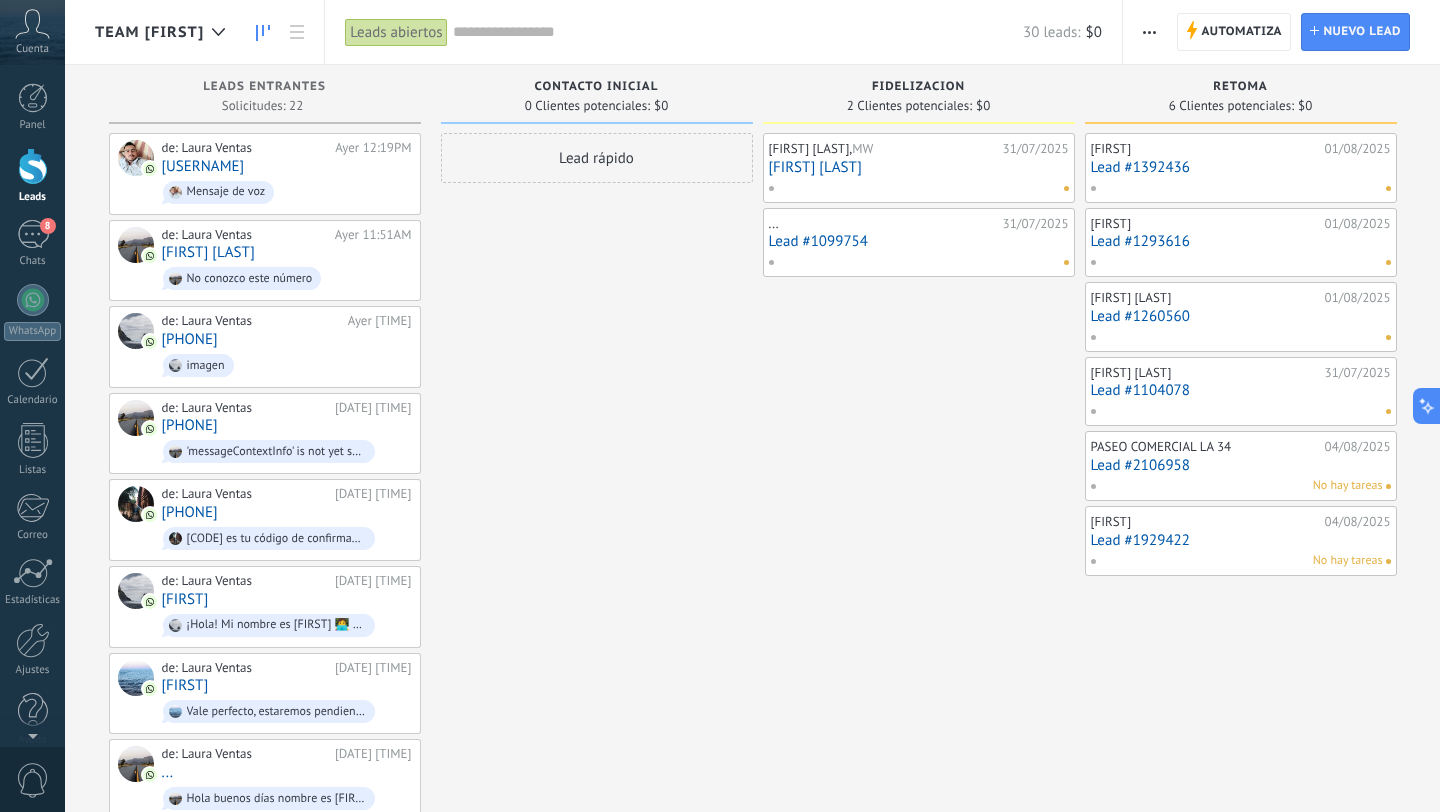 click on "[FIRST] [LAST],
MW
[DATE]
[FIRST] [LAST]" at bounding box center (919, 168) 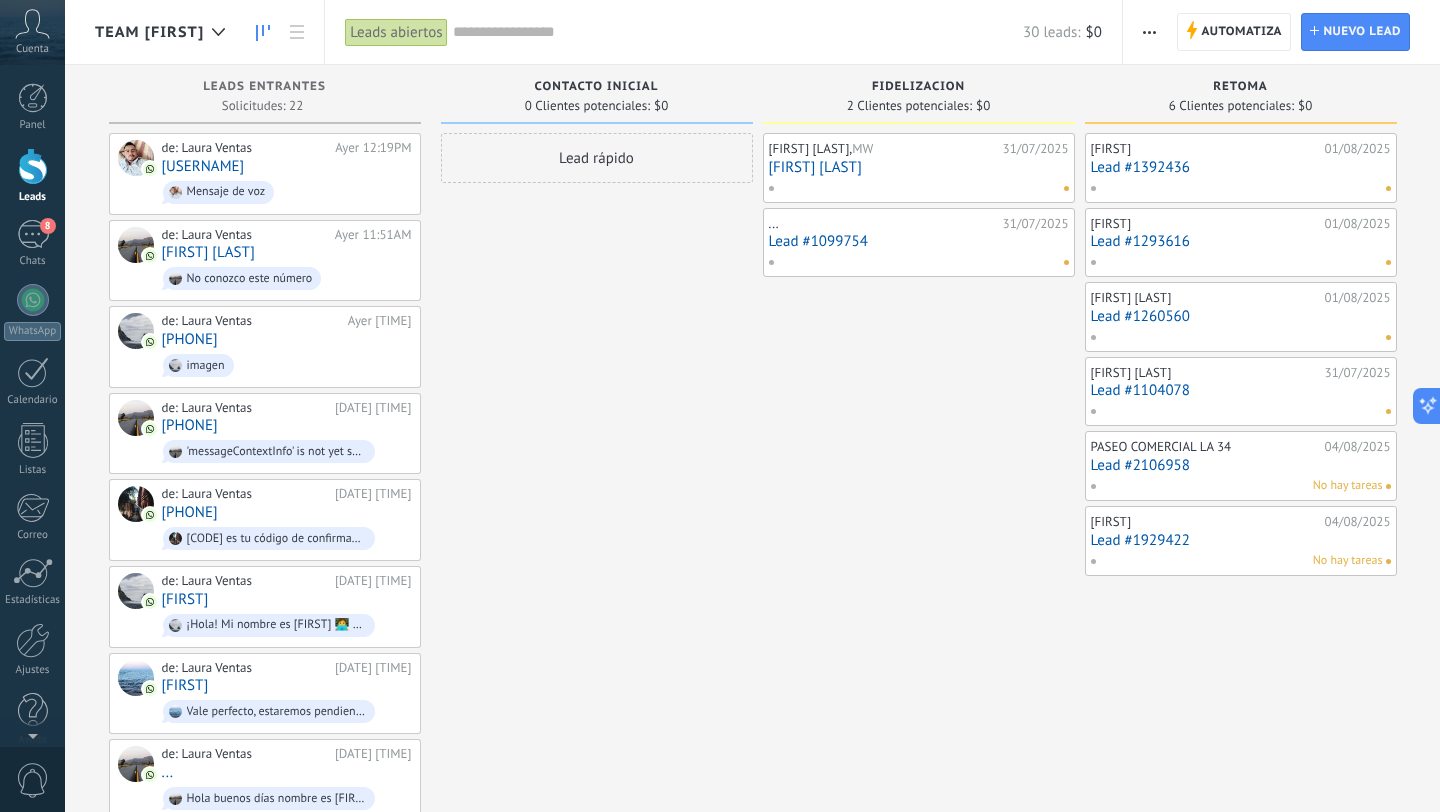 click on "[FIRST] [LAST]" at bounding box center (919, 167) 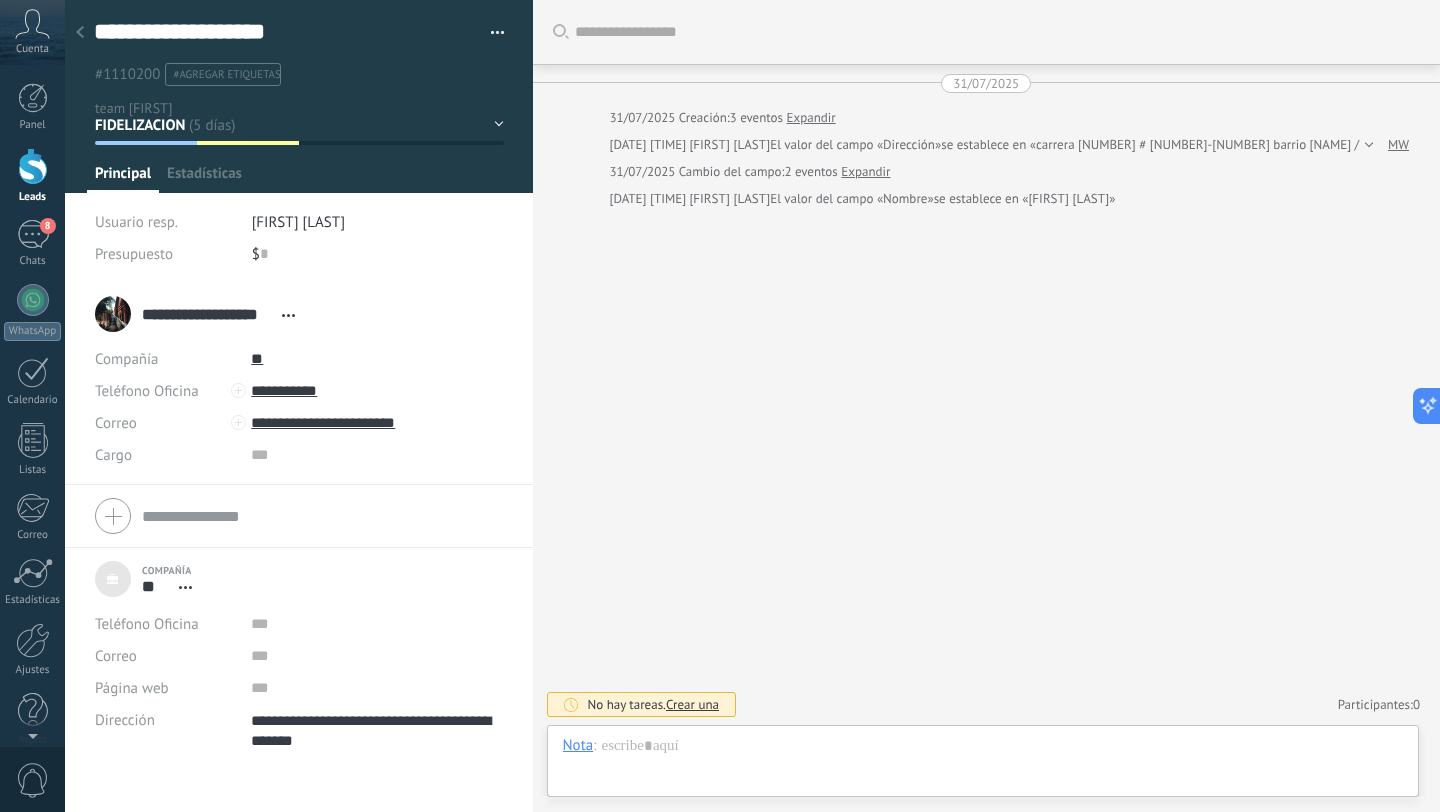 scroll, scrollTop: 40, scrollLeft: 0, axis: vertical 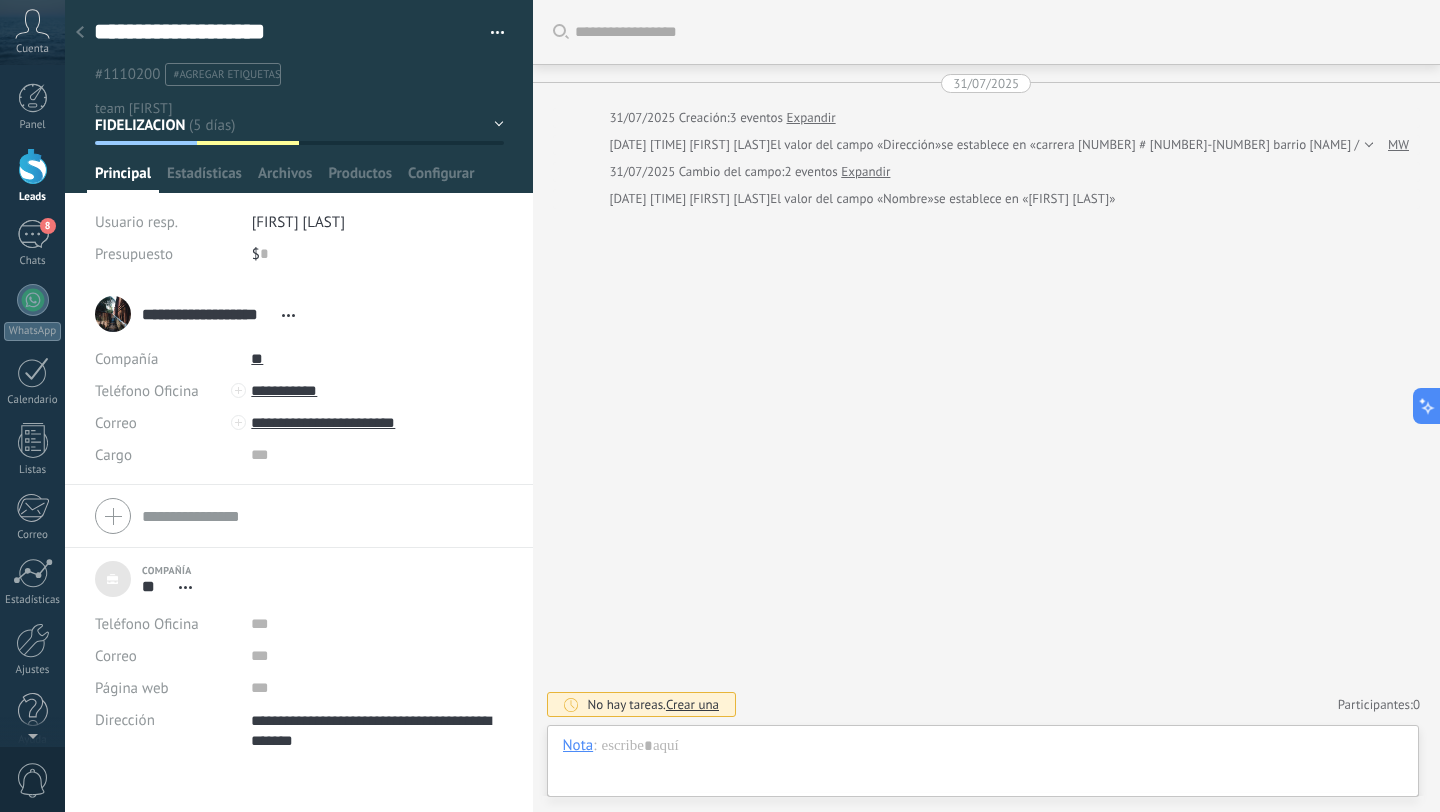 click 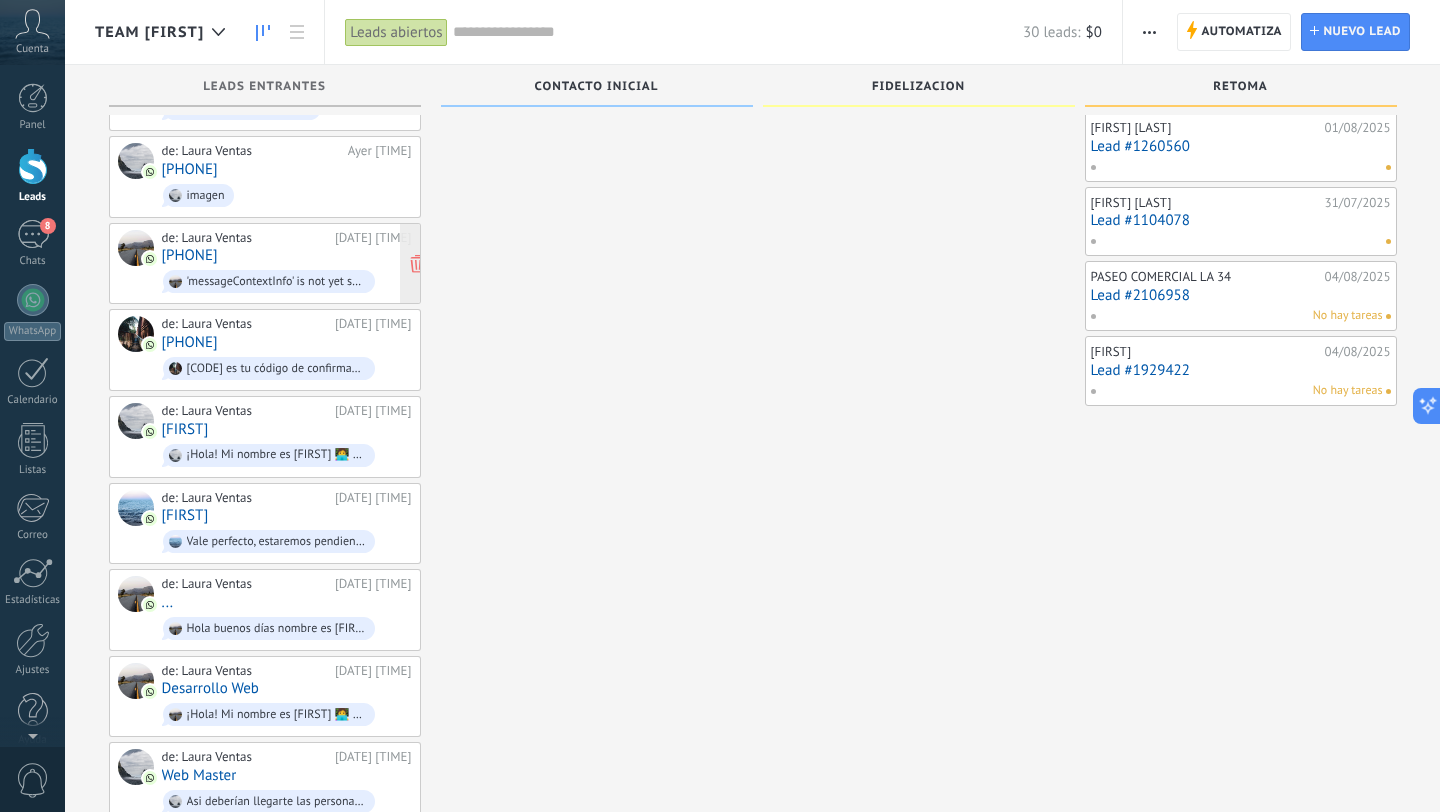 scroll, scrollTop: 0, scrollLeft: 0, axis: both 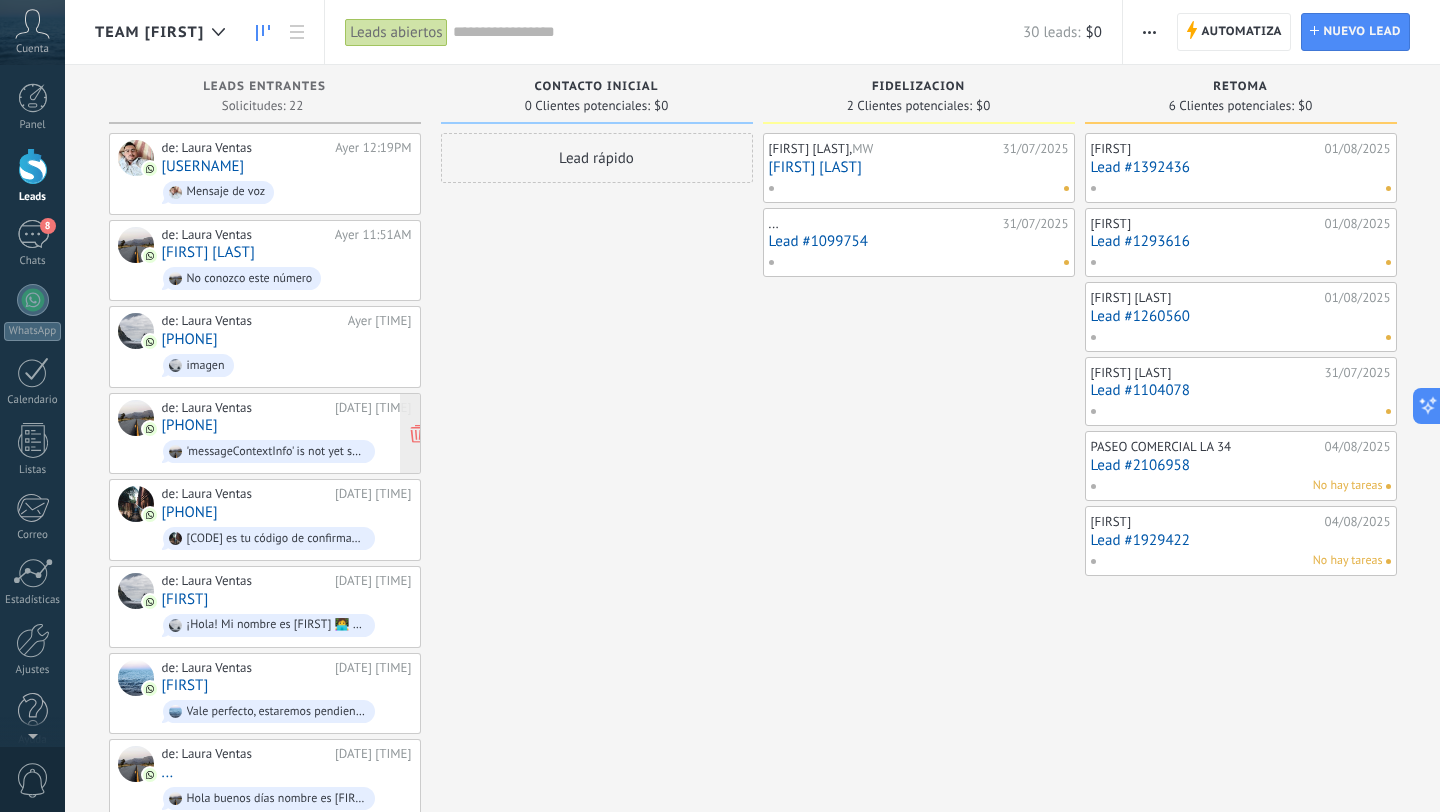 click on "de: [FIRST] [LAST]
Ayer [TIME]
[FIRST] [LAST]
No conozco este número" at bounding box center (287, 261) 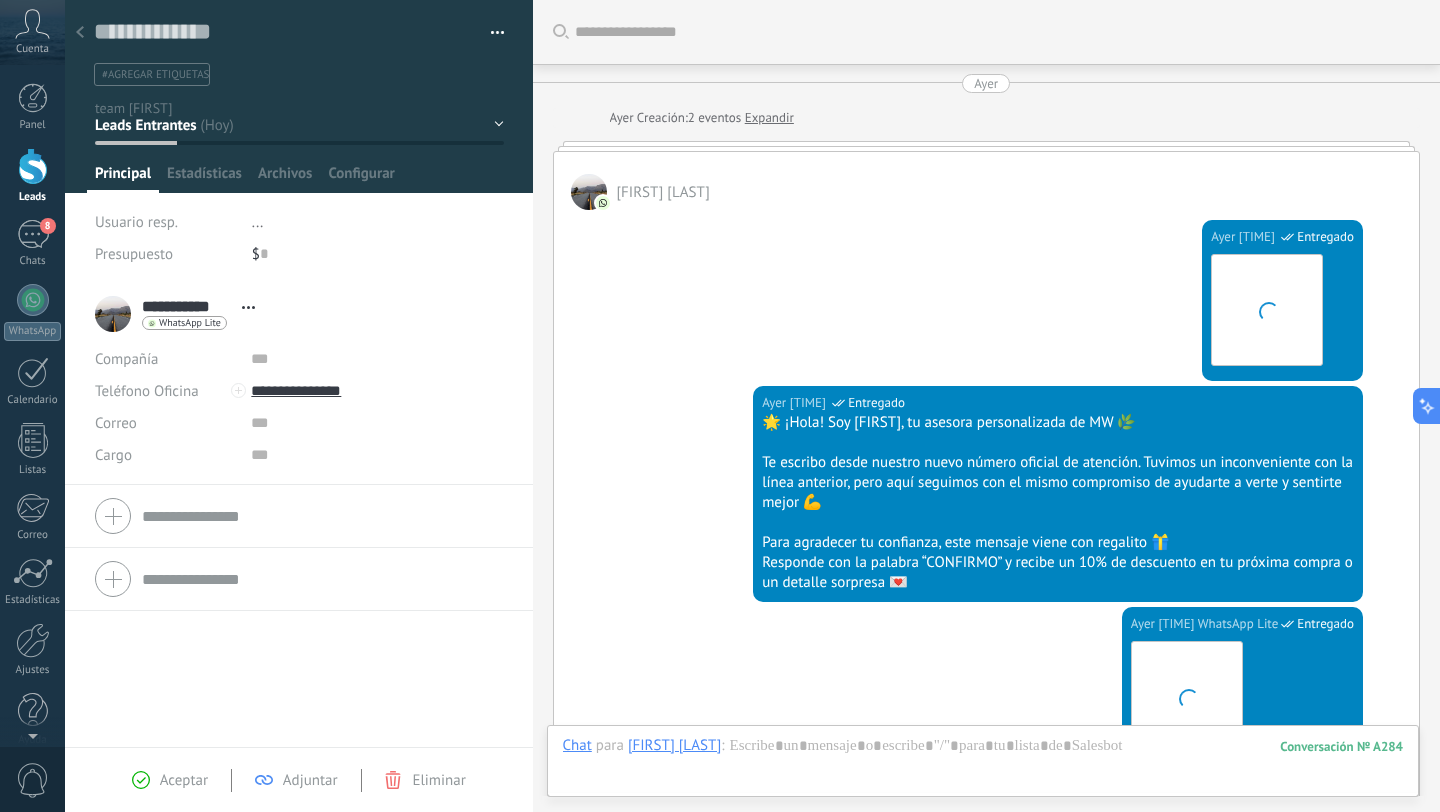 scroll, scrollTop: 30, scrollLeft: 0, axis: vertical 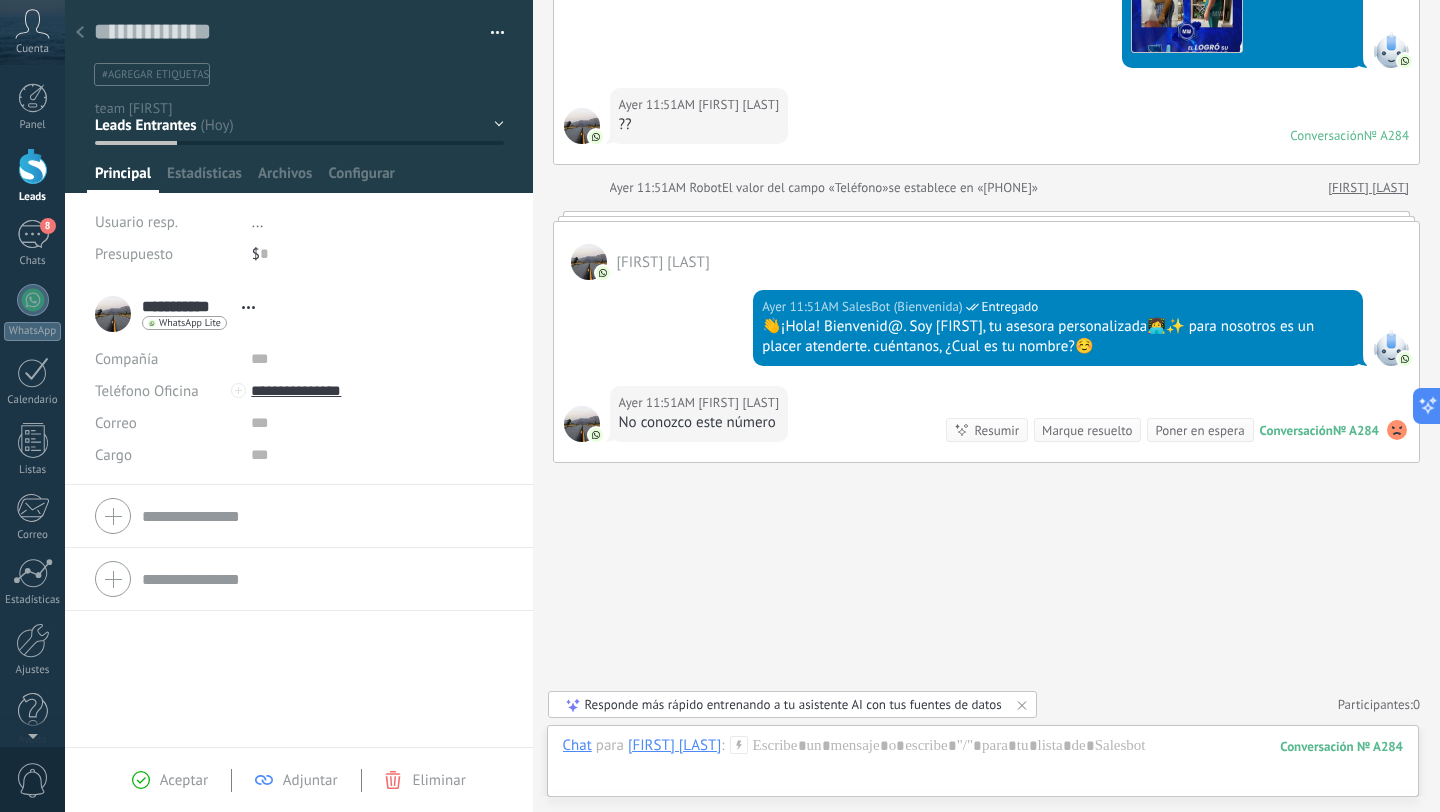 click 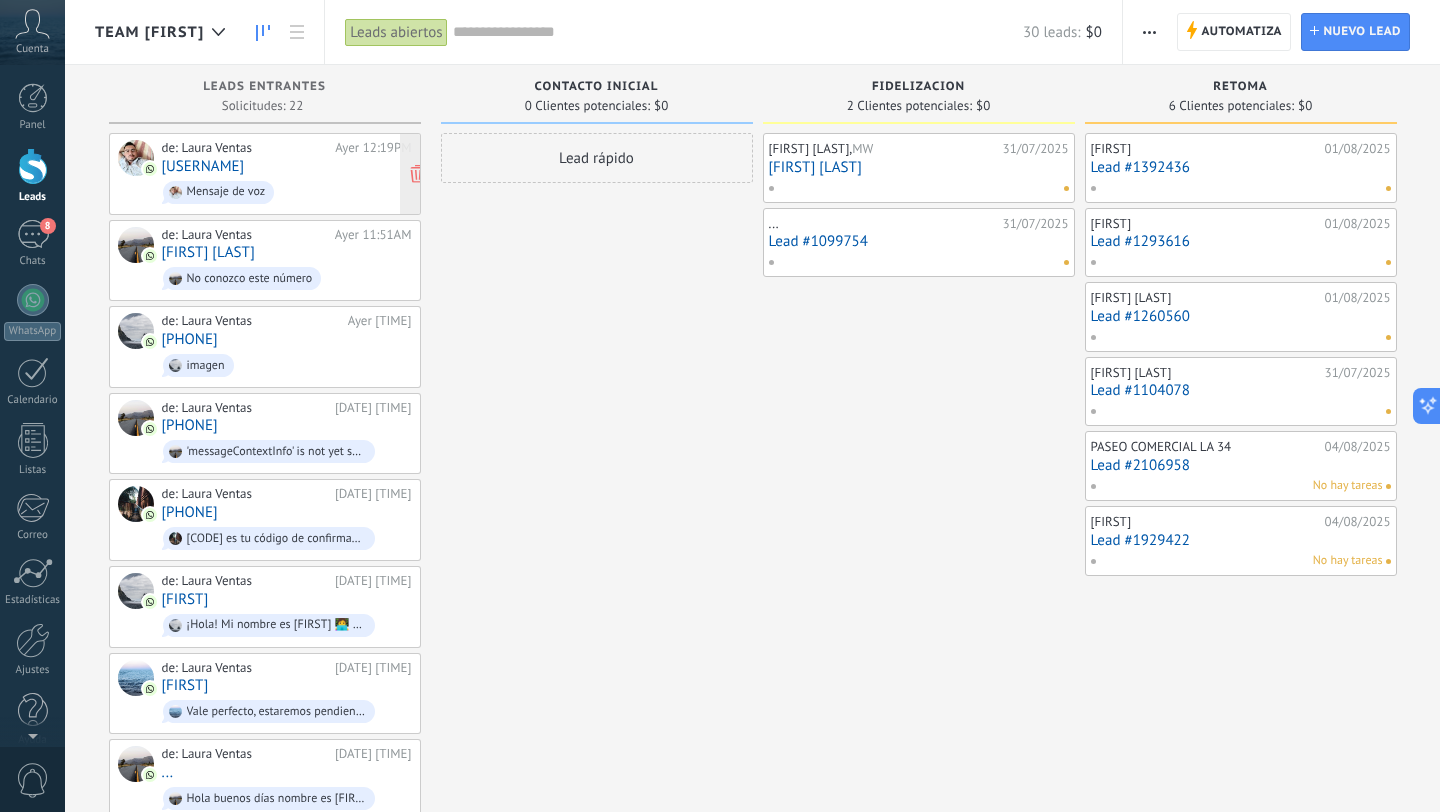 click on "Mensaje de voz" at bounding box center [287, 192] 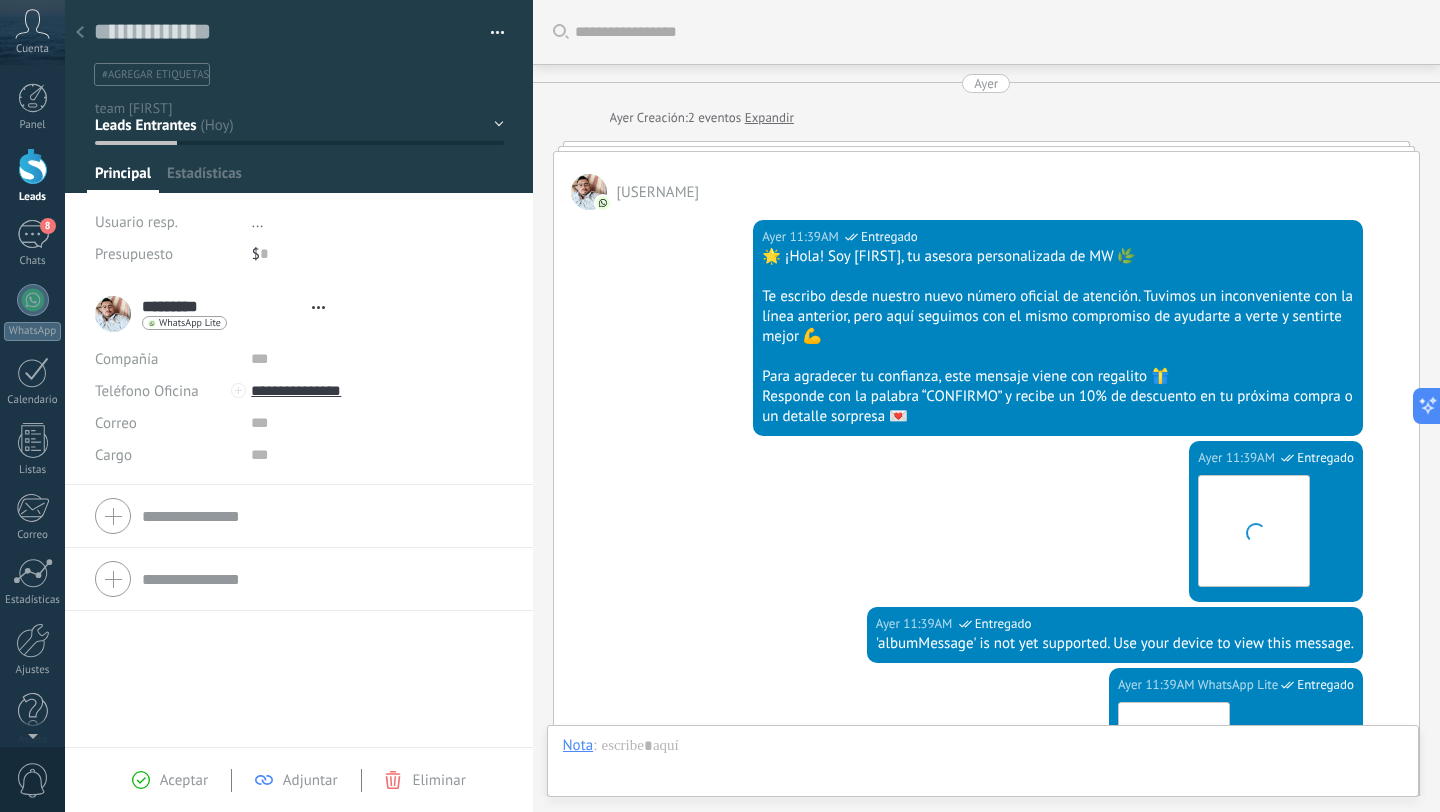 type on "**********" 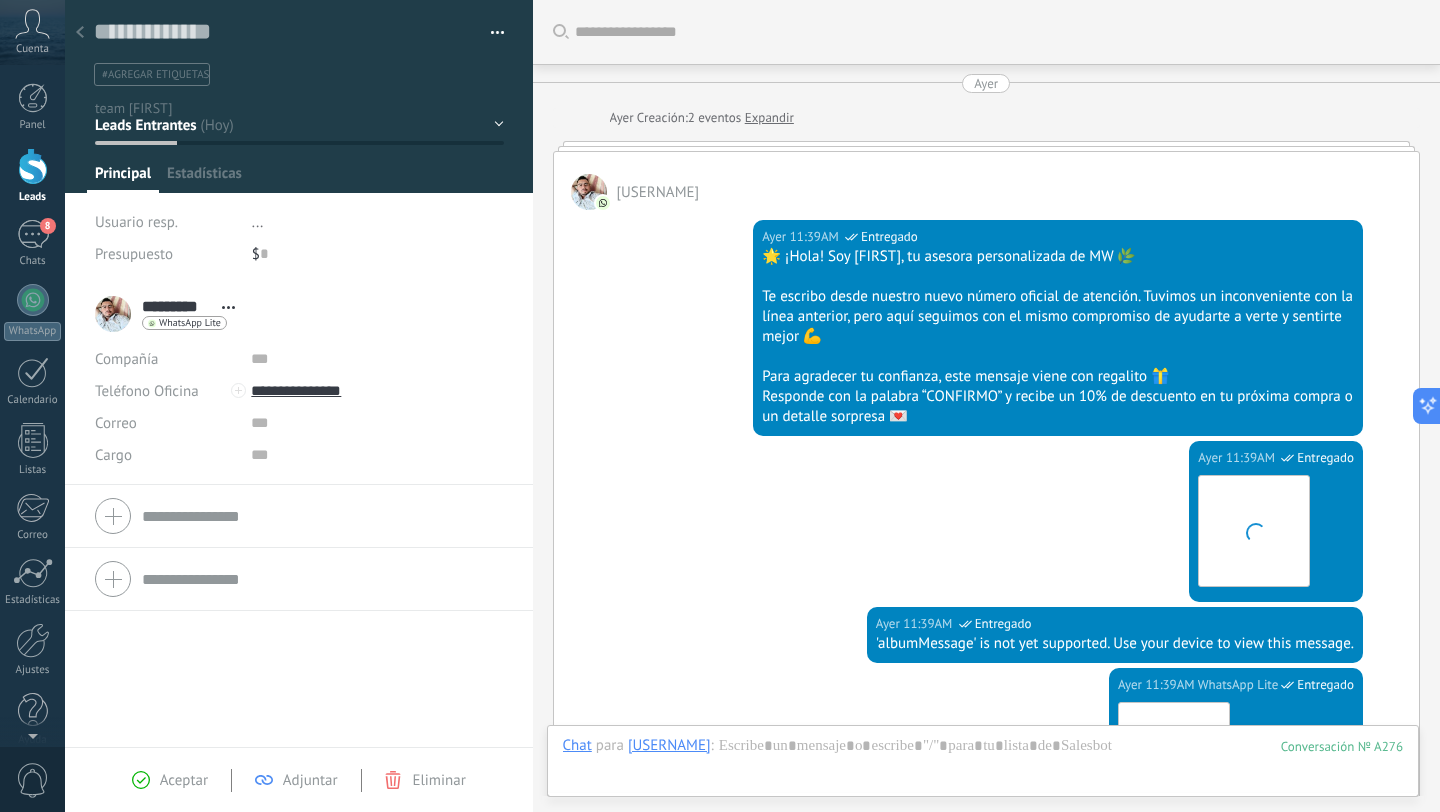 scroll, scrollTop: 1536, scrollLeft: 0, axis: vertical 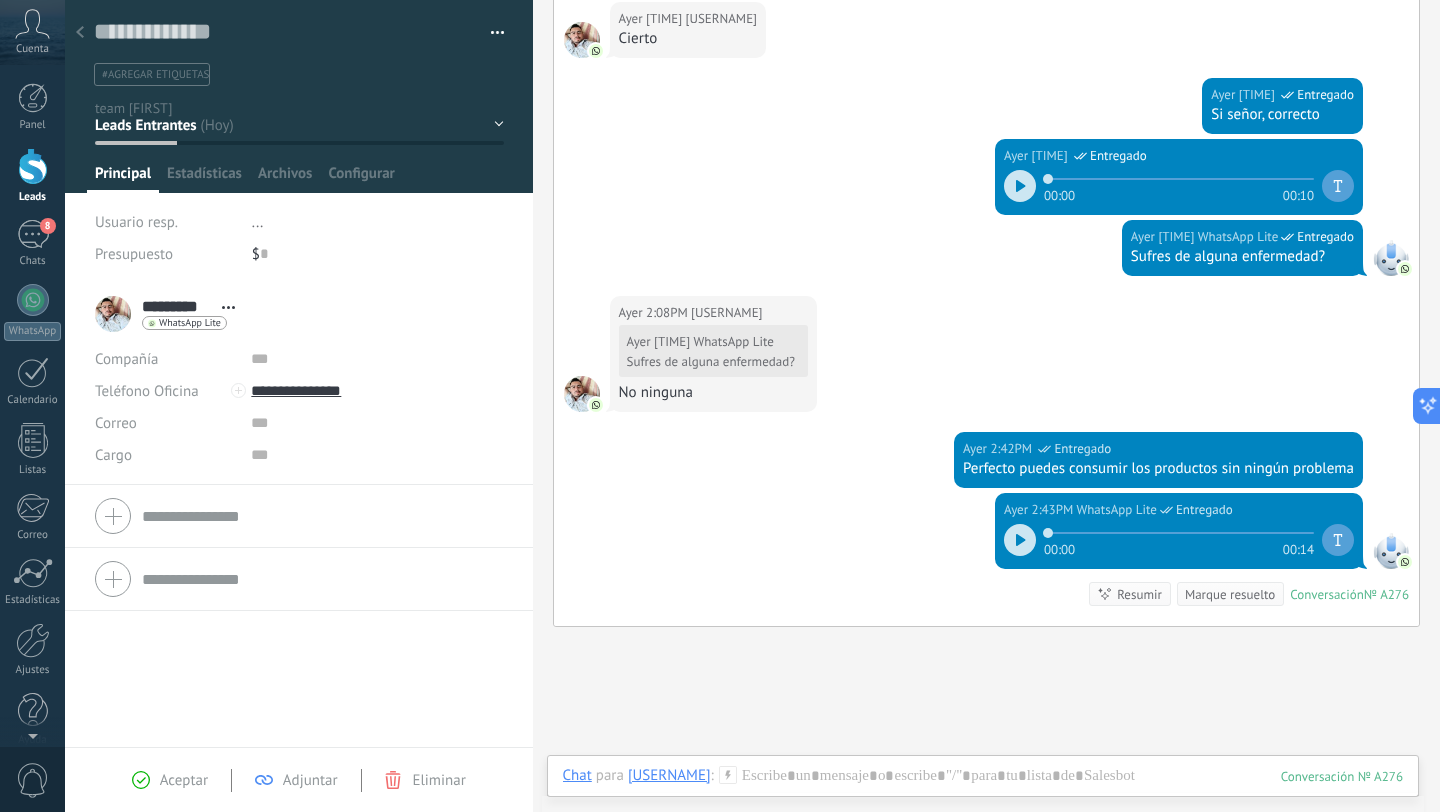 click 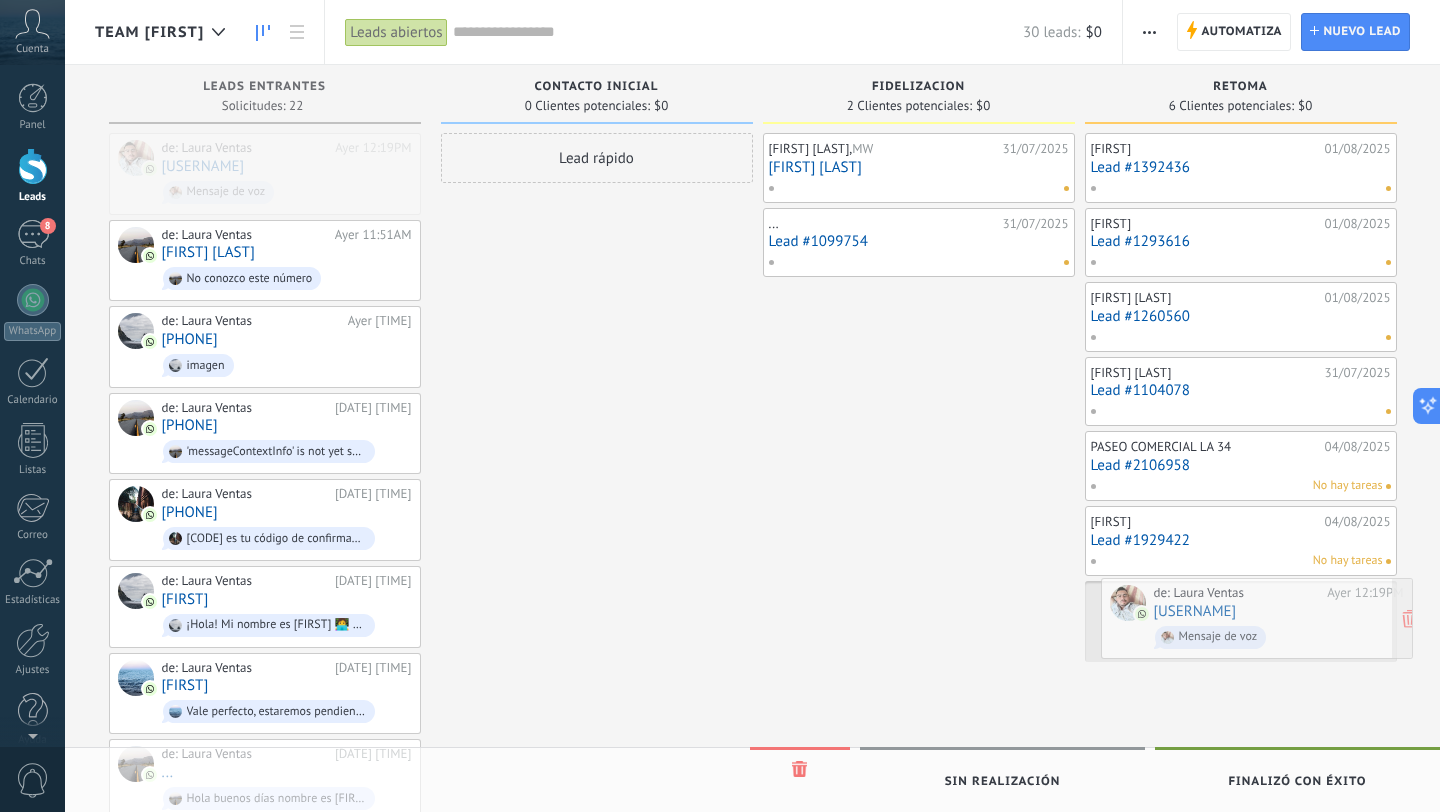 drag, startPoint x: 251, startPoint y: 170, endPoint x: 1243, endPoint y: 615, distance: 1087.2391 